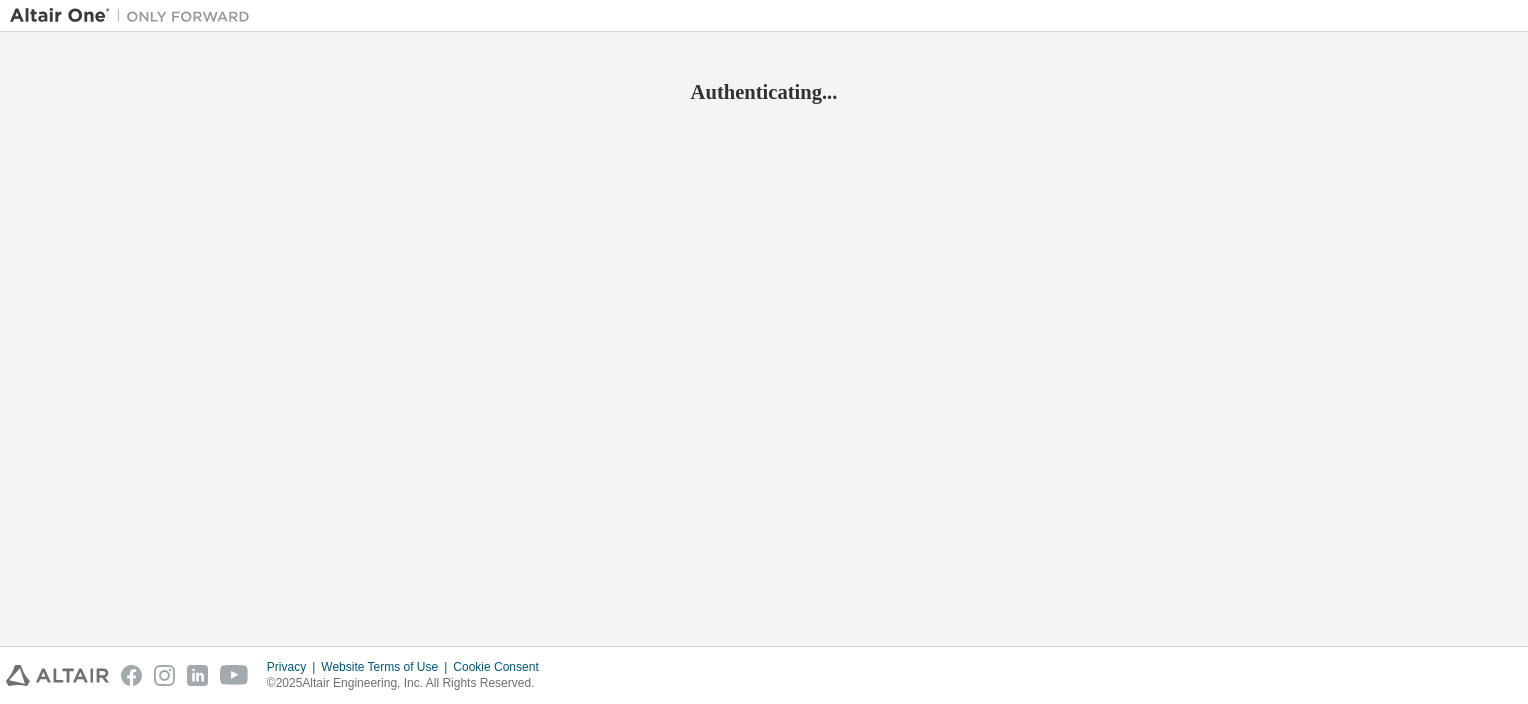 scroll, scrollTop: 0, scrollLeft: 0, axis: both 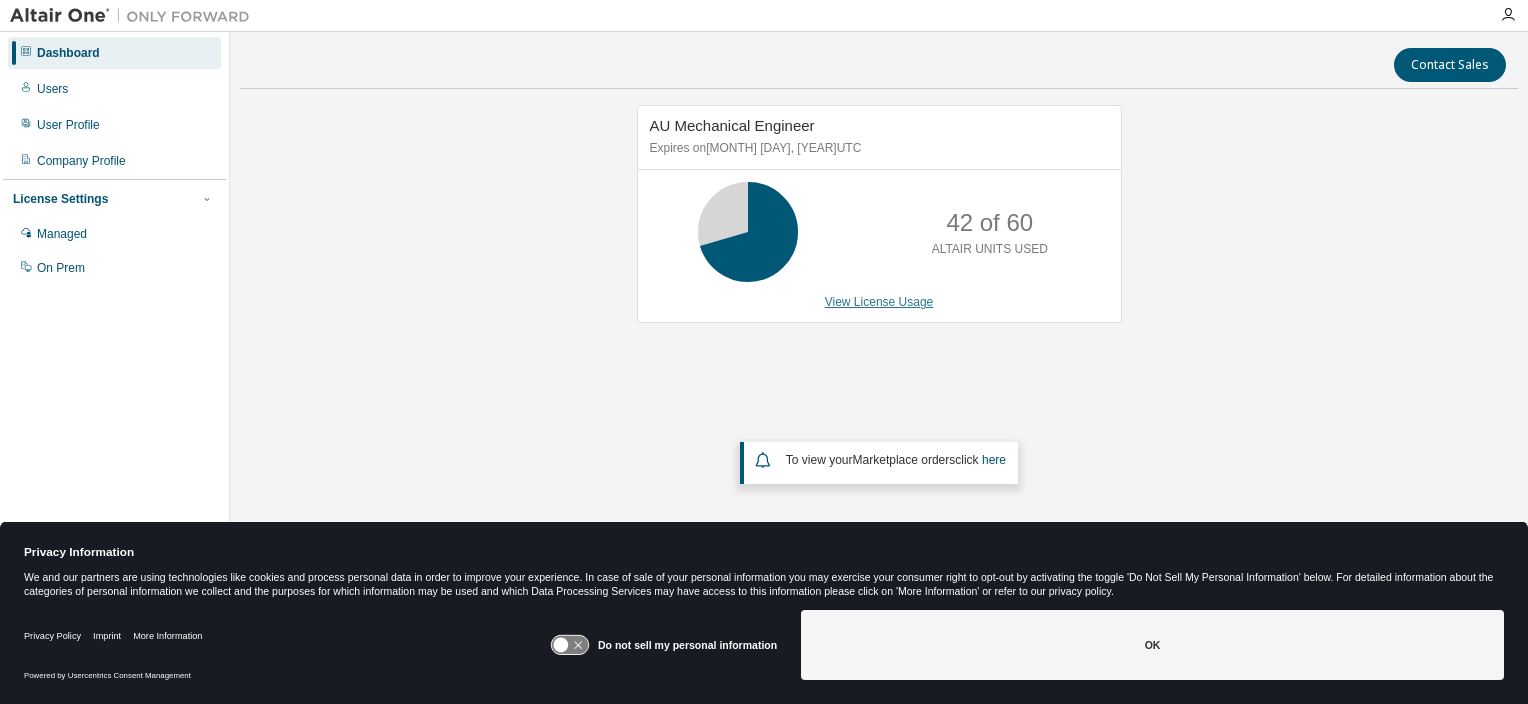 click on "View License Usage" at bounding box center [879, 302] 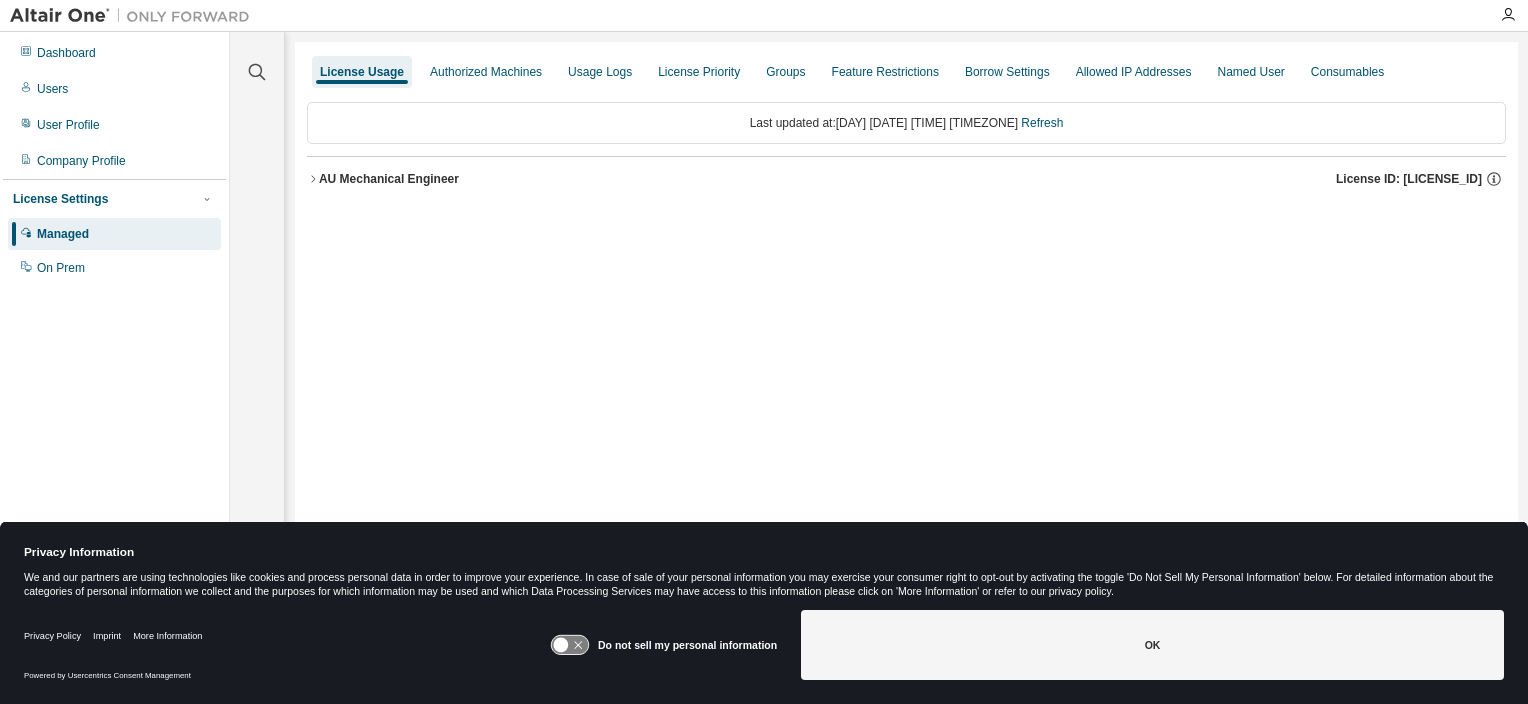 click on "Privacy Policy Imprint More Information Powered by   Usercentrics Consent Management Do not sell my personal information OK" at bounding box center [764, 653] 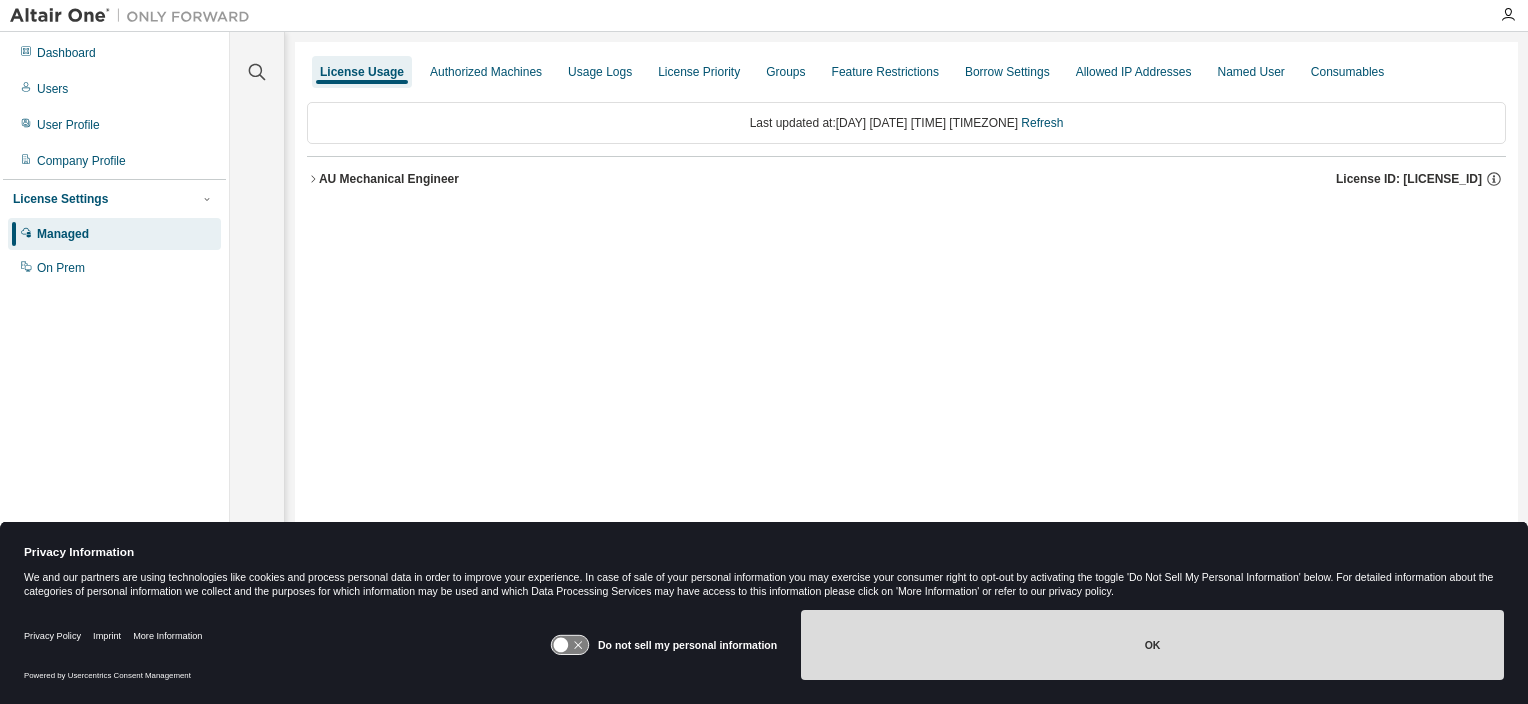 click on "OK" at bounding box center (1152, 645) 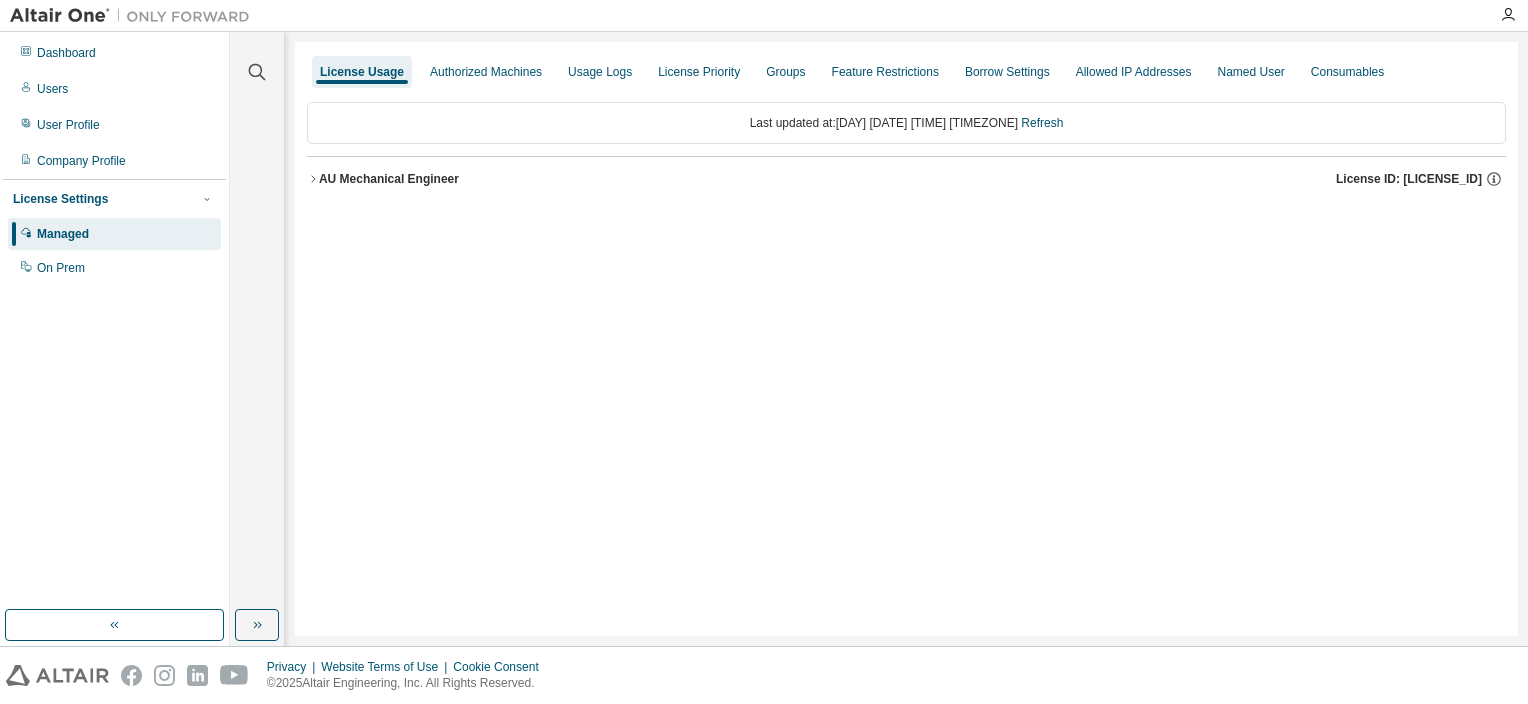 click 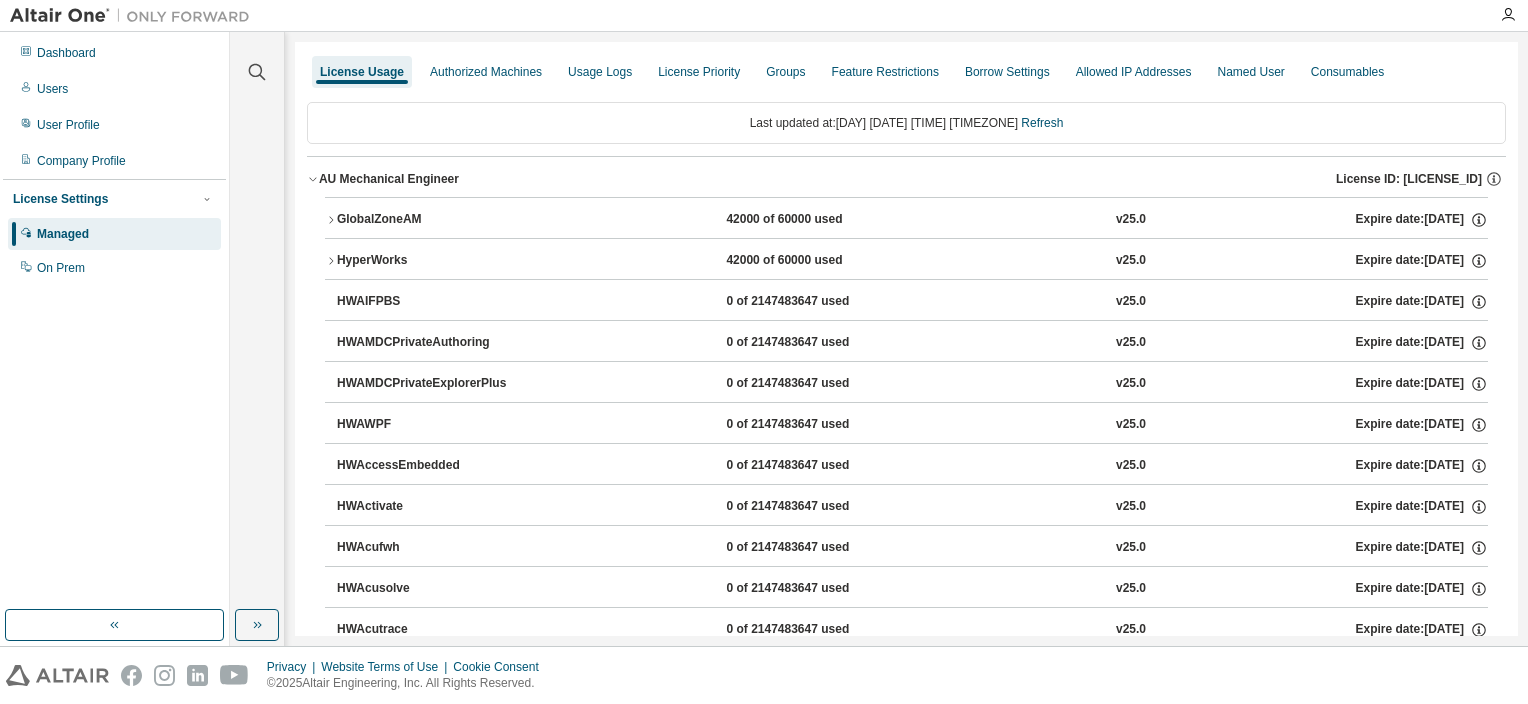 click on "GlobalZoneAM 42000 of 60000 used v25.0 Expire date:  2026-06-28 HyperWorks 42000 of 60000 used v25.0 Expire date:  2026-06-28 HWAIFPBS 0 of 2147483647 used v25.0 Expire date:  2026-06-28 HWAMDCPrivateAuthoring 0 of 2147483647 used v25.0 Expire date:  2026-06-28 HWAMDCPrivateExplorerPlus 0 of 2147483647 used v25.0 Expire date:  2026-06-28 HWAWPF 0 of 2147483647 used v25.0 Expire date:  2026-06-28 HWAccessEmbedded 0 of 2147483647 used v25.0 Expire date:  2026-06-28 HWActivate 0 of 2147483647 used v25.0 Expire date:  2026-06-28 HWAcufwh 0 of 2147483647 used v25.0 Expire date:  2026-06-28 HWAcusolve 0 of 2147483647 used v25.0 Expire date:  2026-06-28 HWAcutrace 0 of 2147483647 used v25.0 Expire date:  2026-06-28 HWAcuview 0 of 2147483647 used v25.0 Expire date:  2026-06-28 HWAltairBushingModel 0 of 2147483647 used v25.0 Expire date:  2026-06-28 HWAltairCopilotHyperWorks 0 of 2147483647 used v25.0 Expire date:  2026-06-28 HWAltairManufacturingSolver 0 of 2147483647 used v25.0 Expire date:  2026-06-28 v25.0 v25.0" at bounding box center [906, 7212] 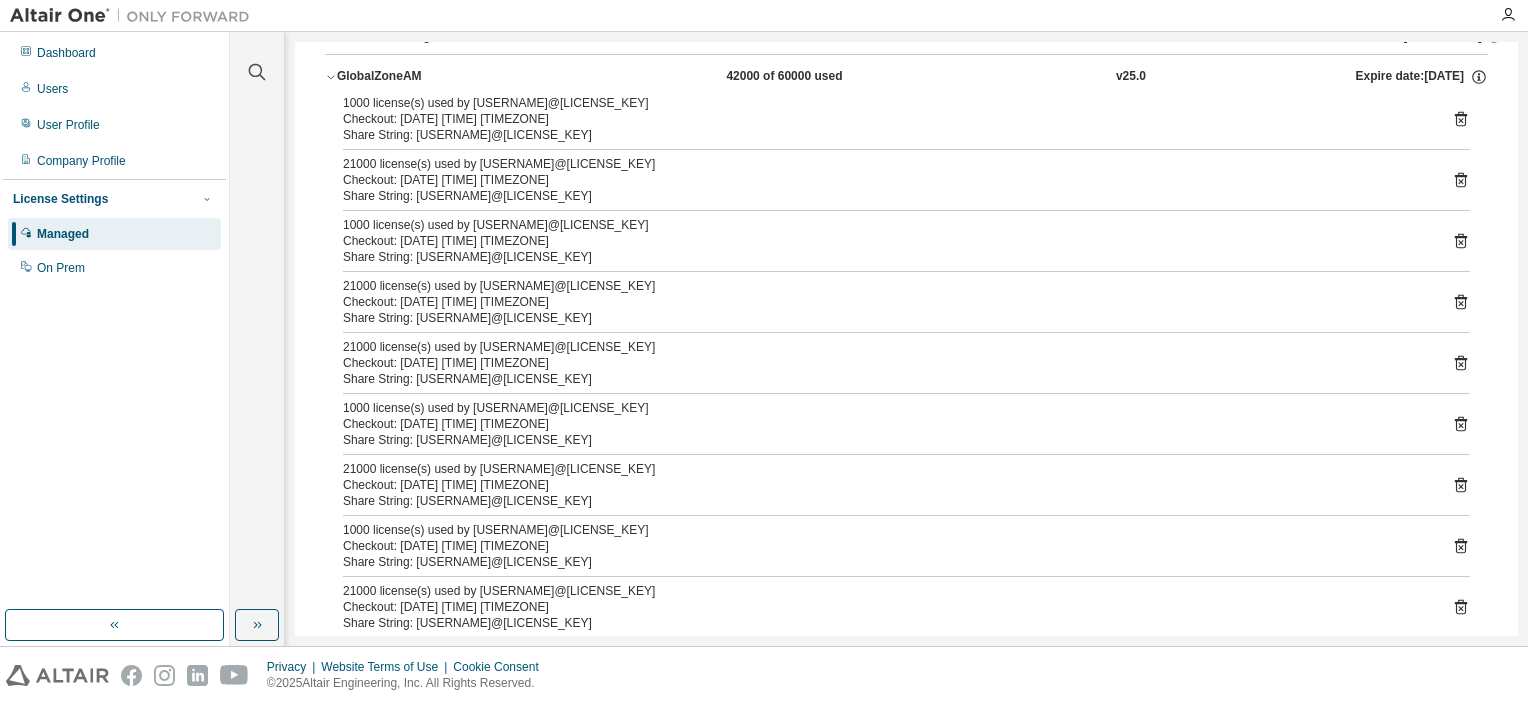 scroll, scrollTop: 0, scrollLeft: 0, axis: both 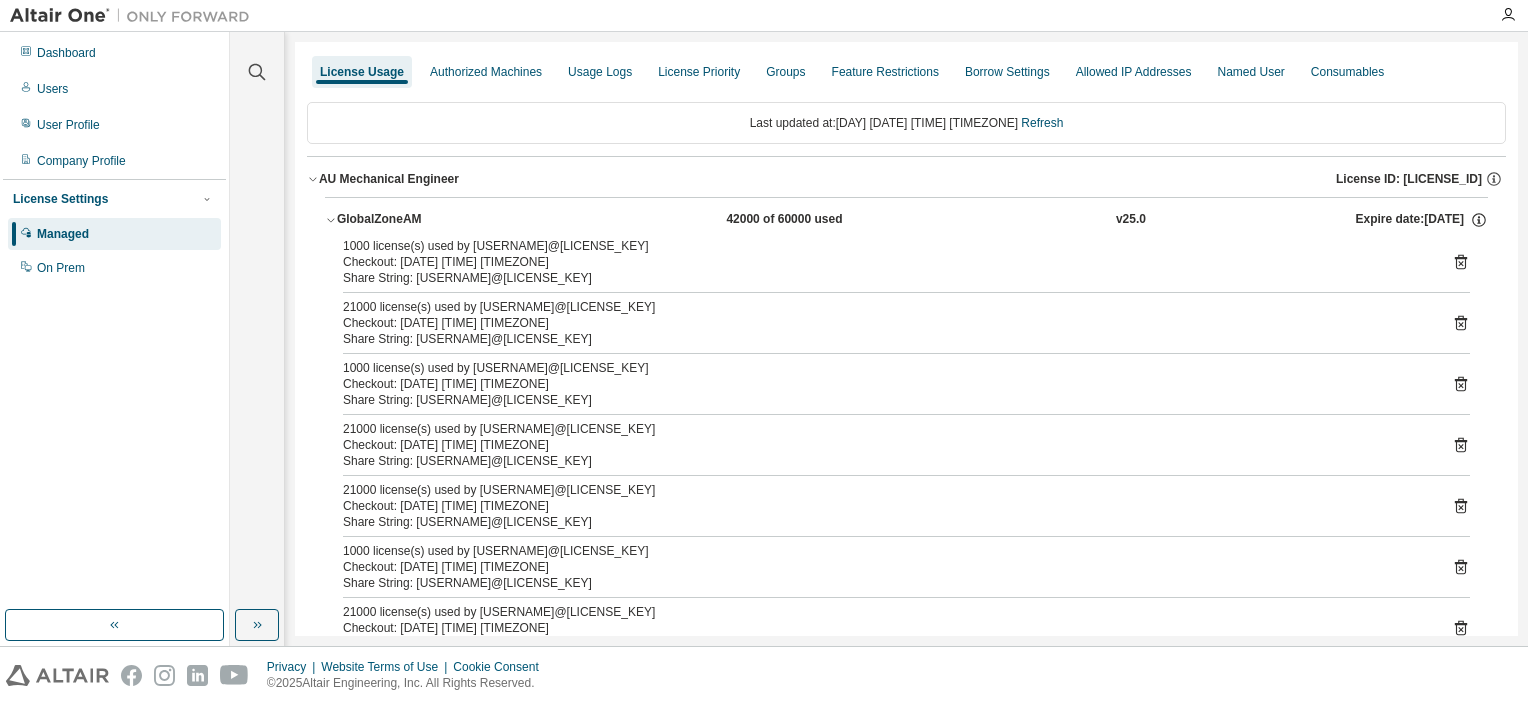 click 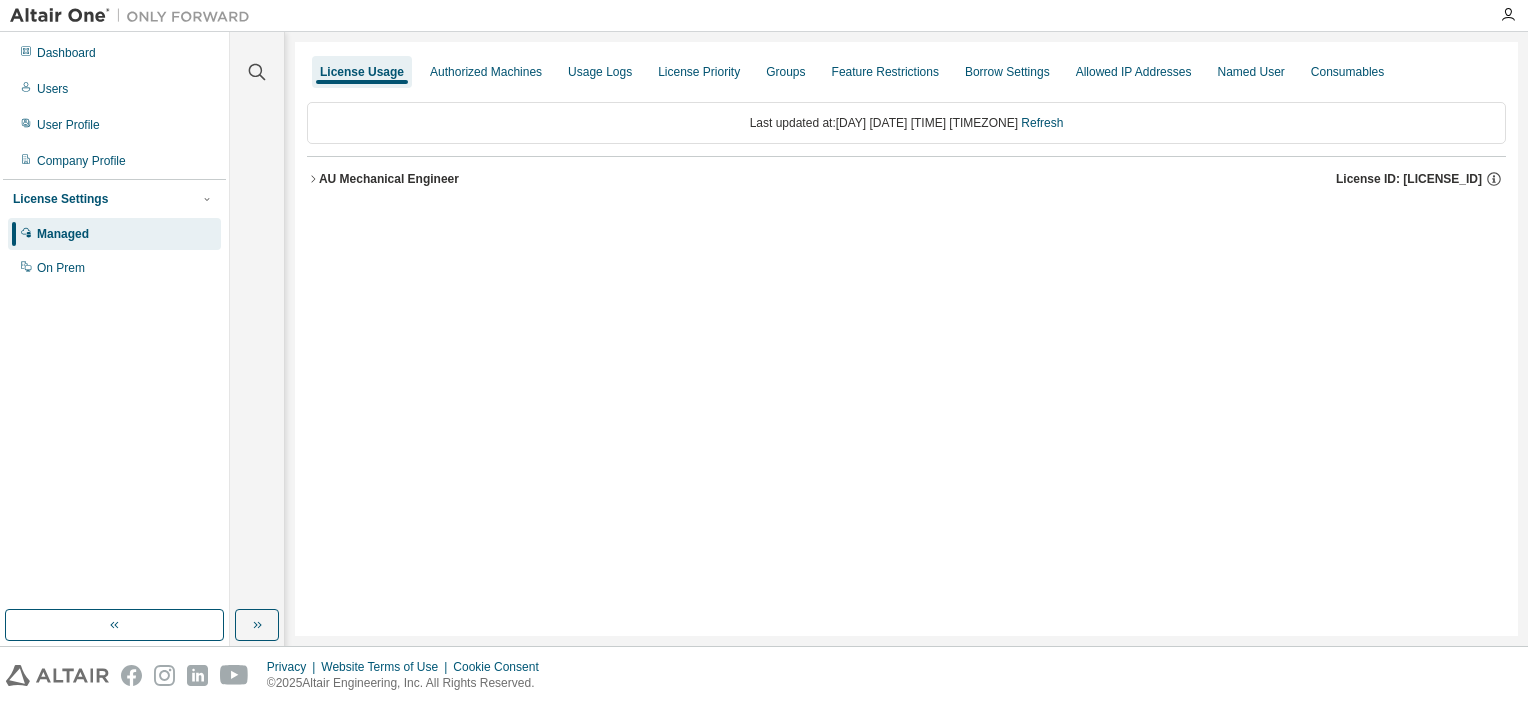 click 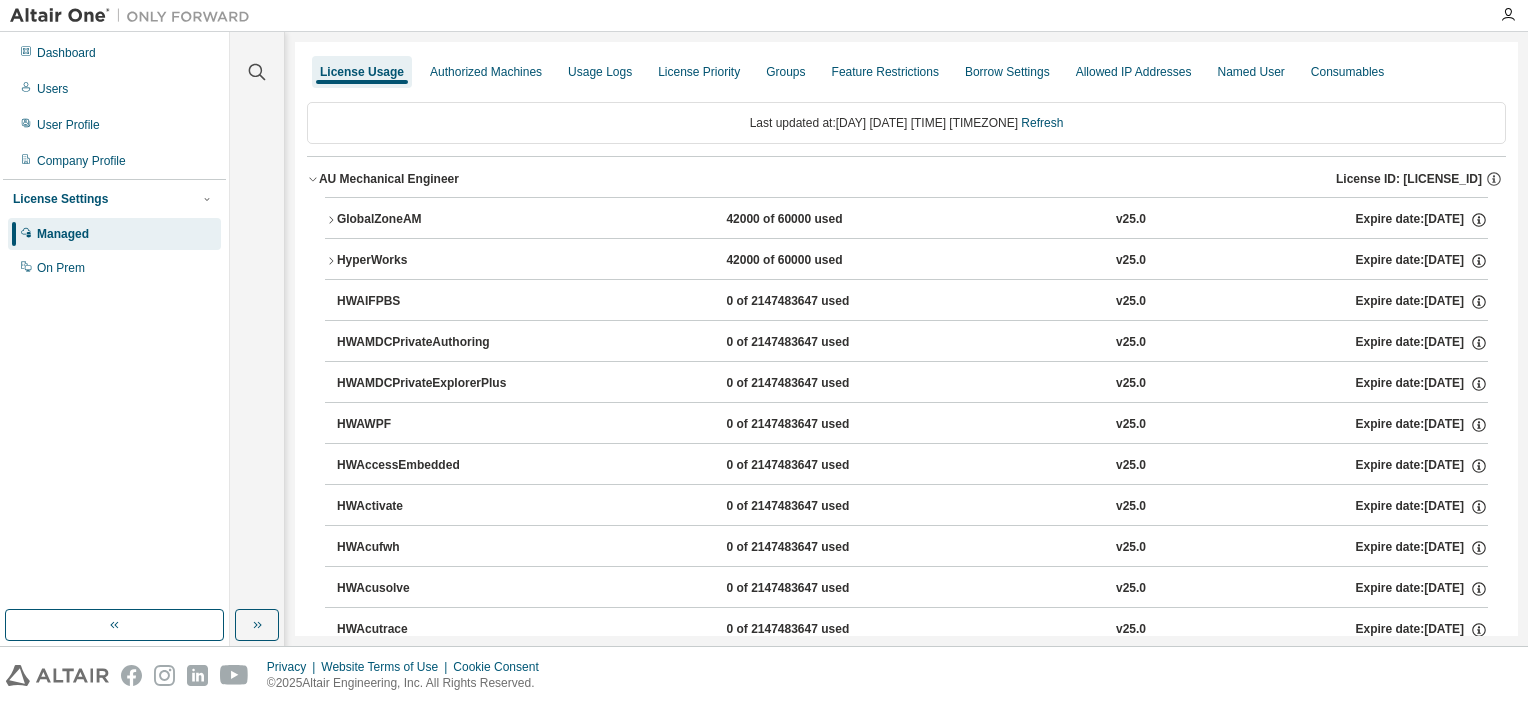 click 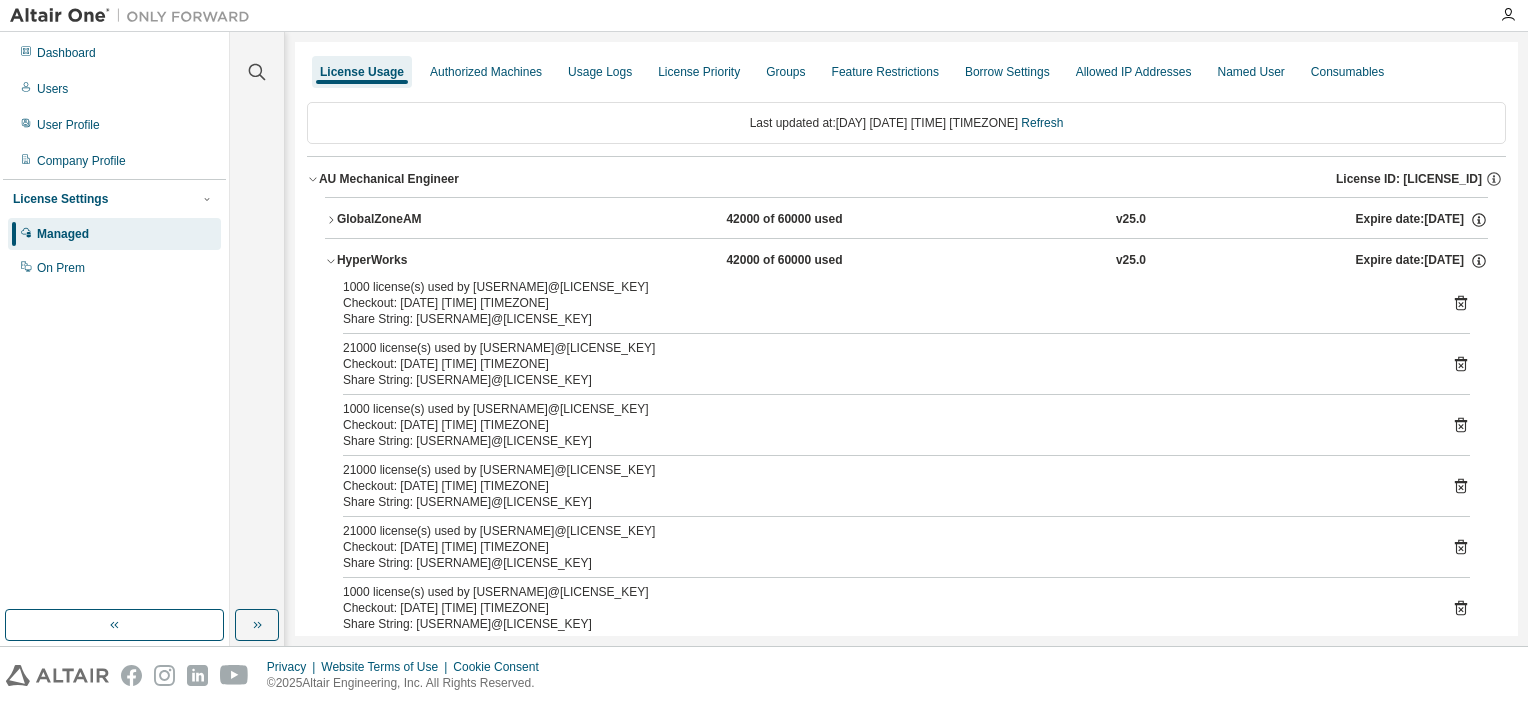 scroll, scrollTop: 108, scrollLeft: 0, axis: vertical 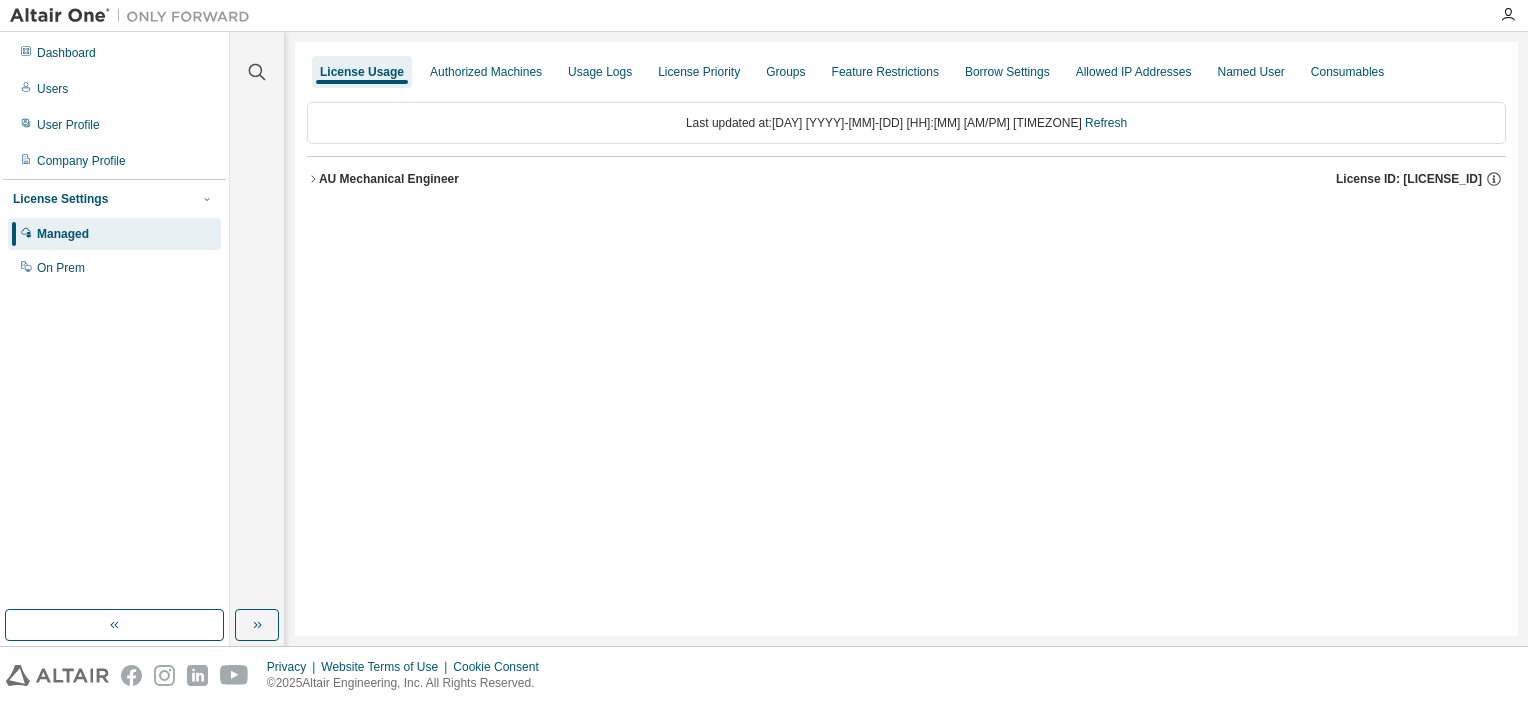 click 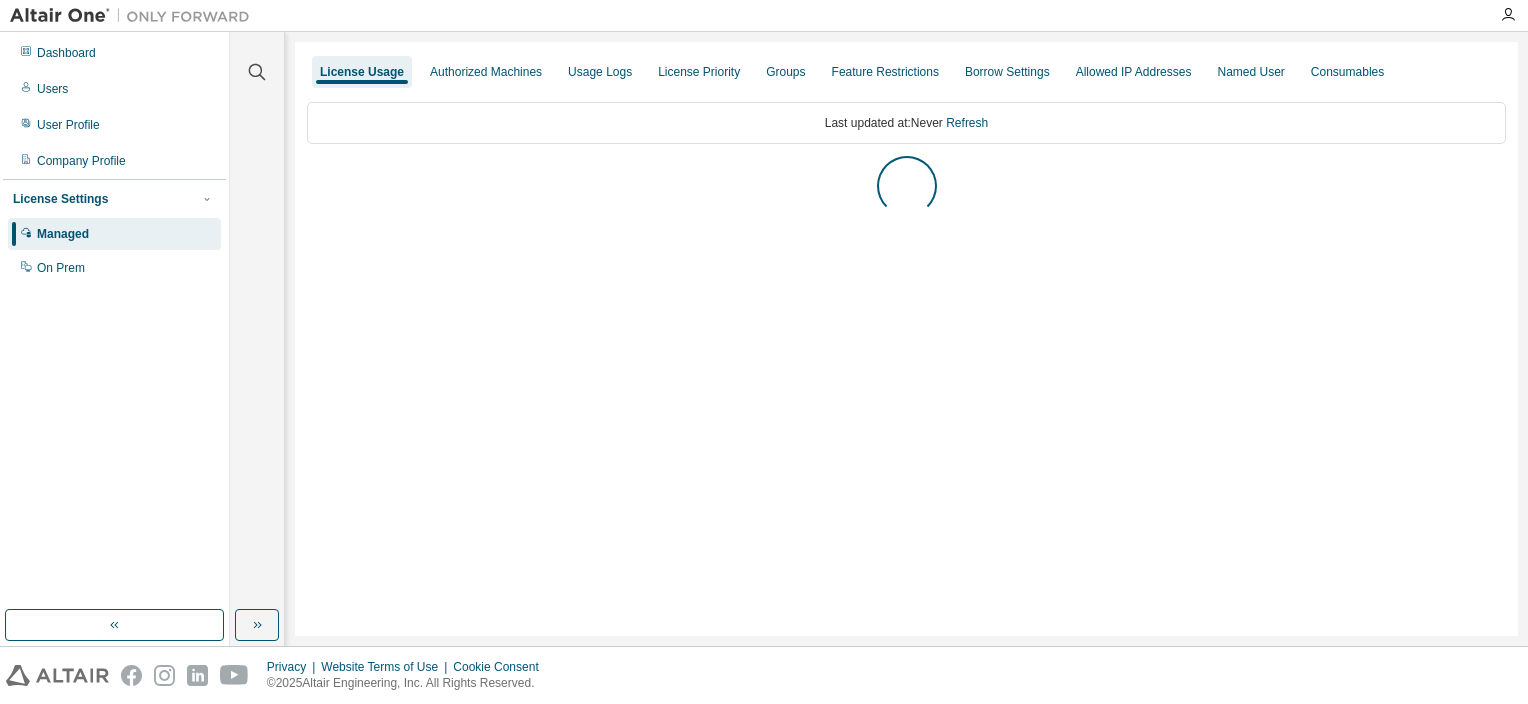 scroll, scrollTop: 0, scrollLeft: 0, axis: both 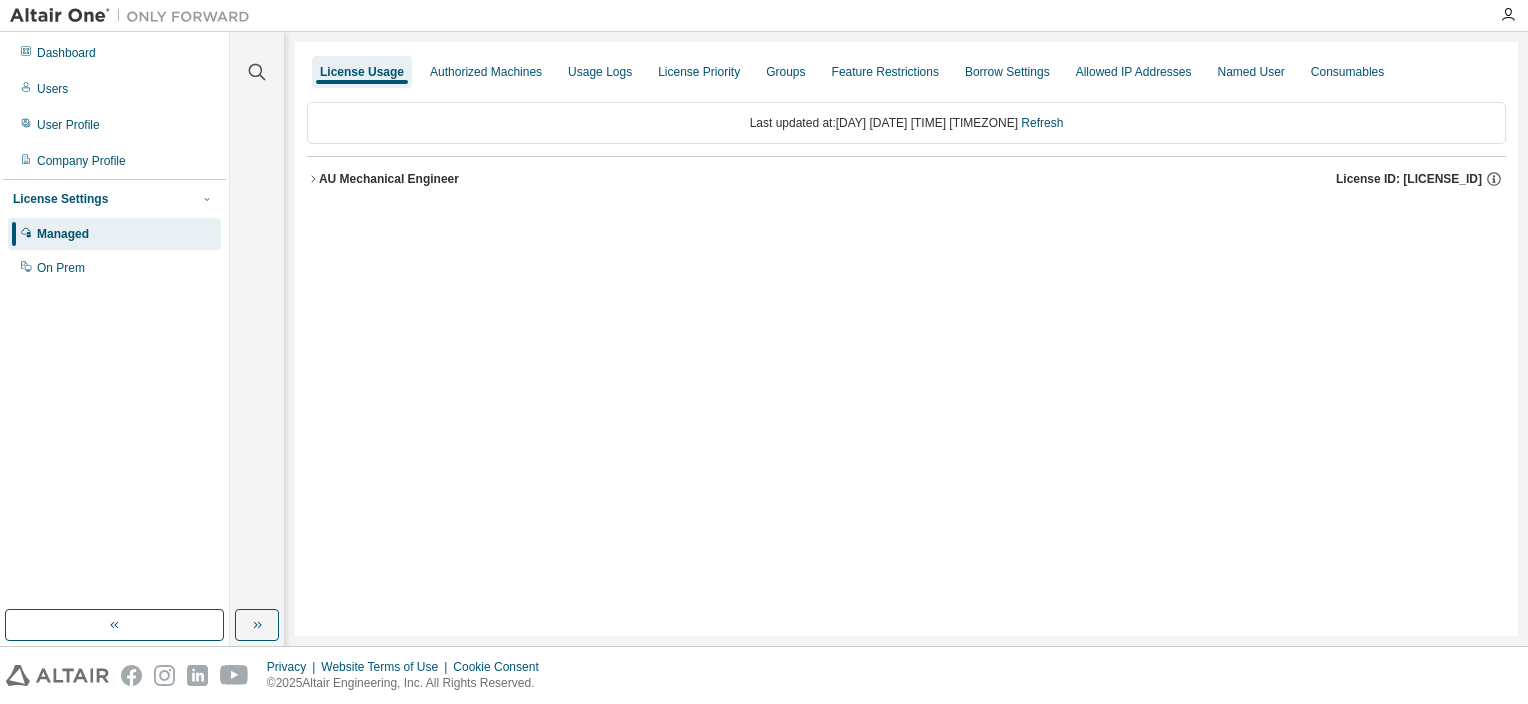 click 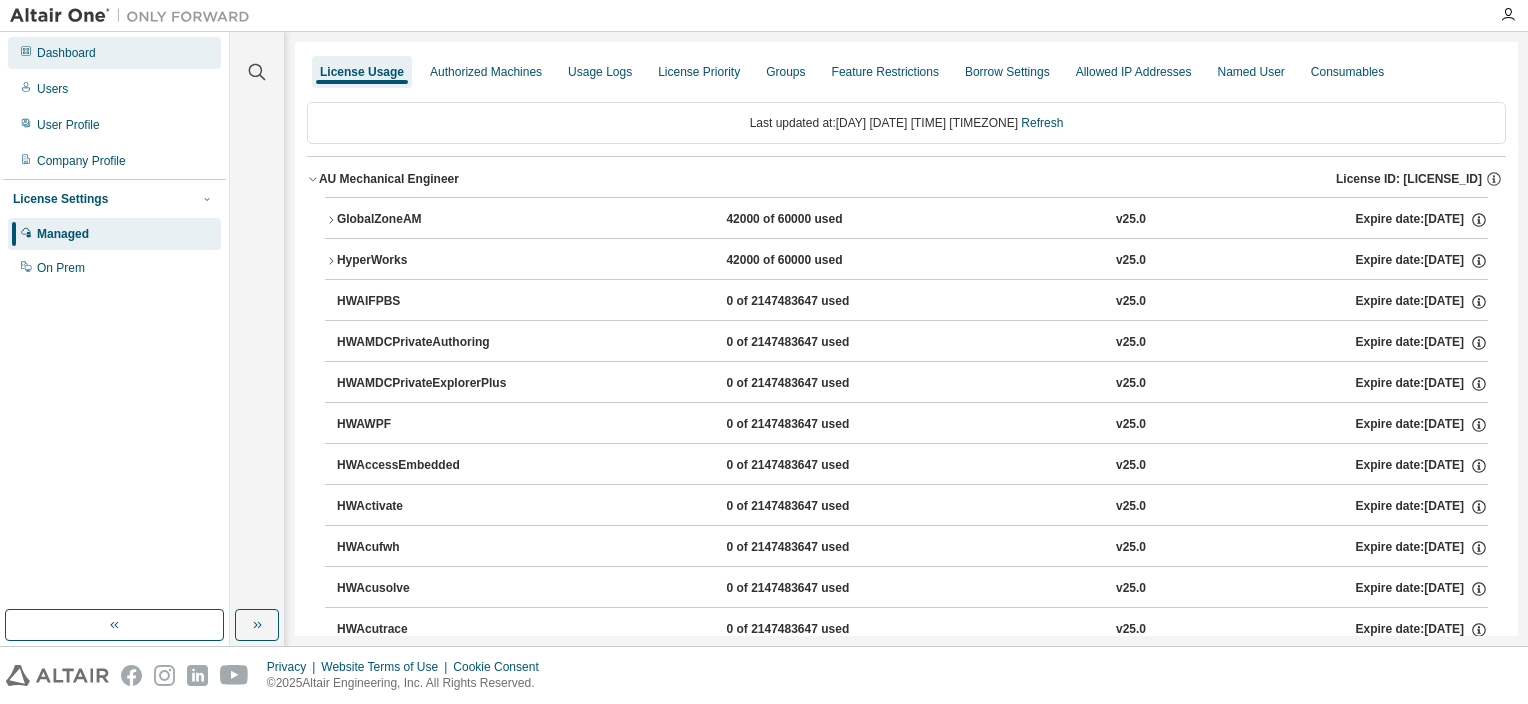 click on "Dashboard" at bounding box center [66, 53] 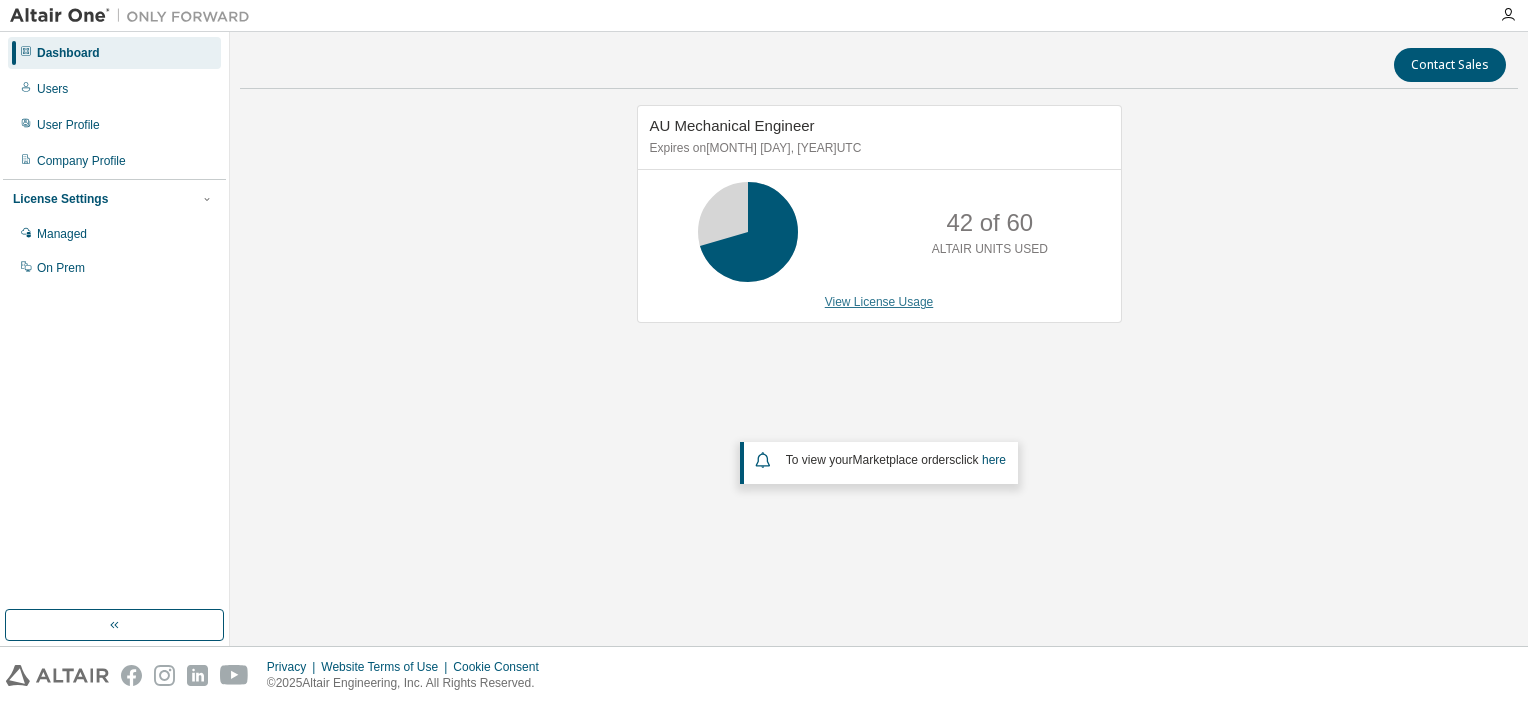 click on "View License Usage" at bounding box center [879, 302] 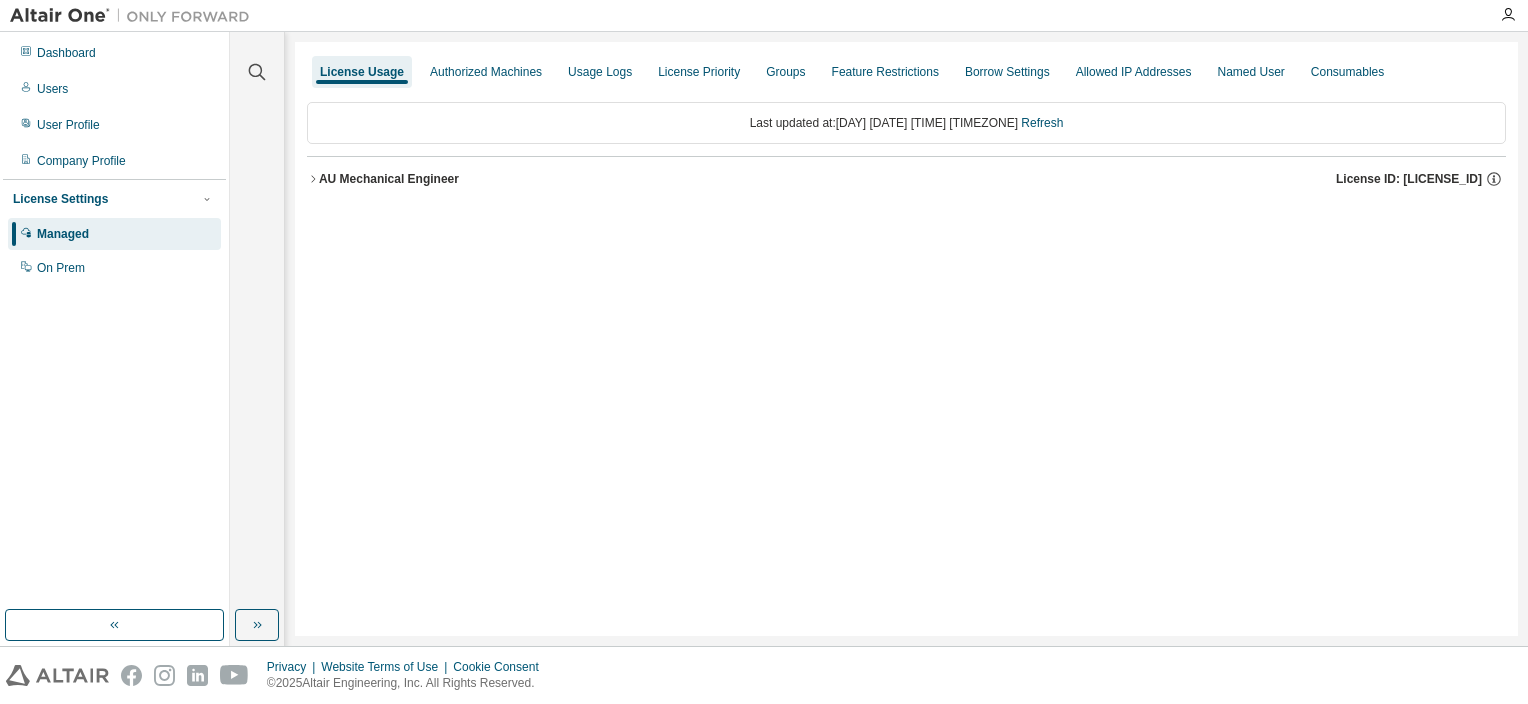 click on "License Usage Authorized Machines Usage Logs License Priority Groups Feature Restrictions Borrow Settings Allowed IP Addresses Named User Consumables Last updated at:  [DAY] [DATE] [TIME] [TIMEZONE]   Refresh AU Mechanical Engineer License ID: [LICENSE_ID]" at bounding box center (906, 339) 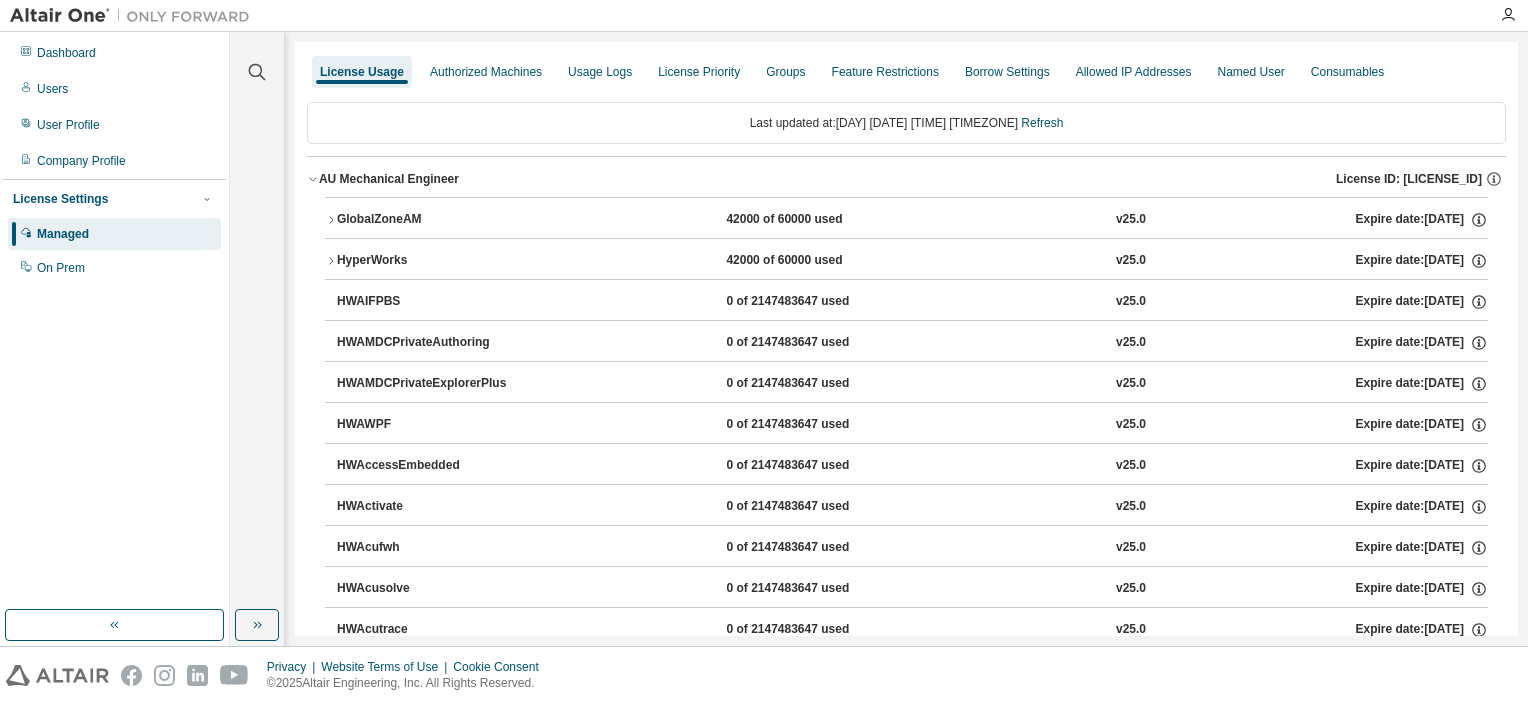 click 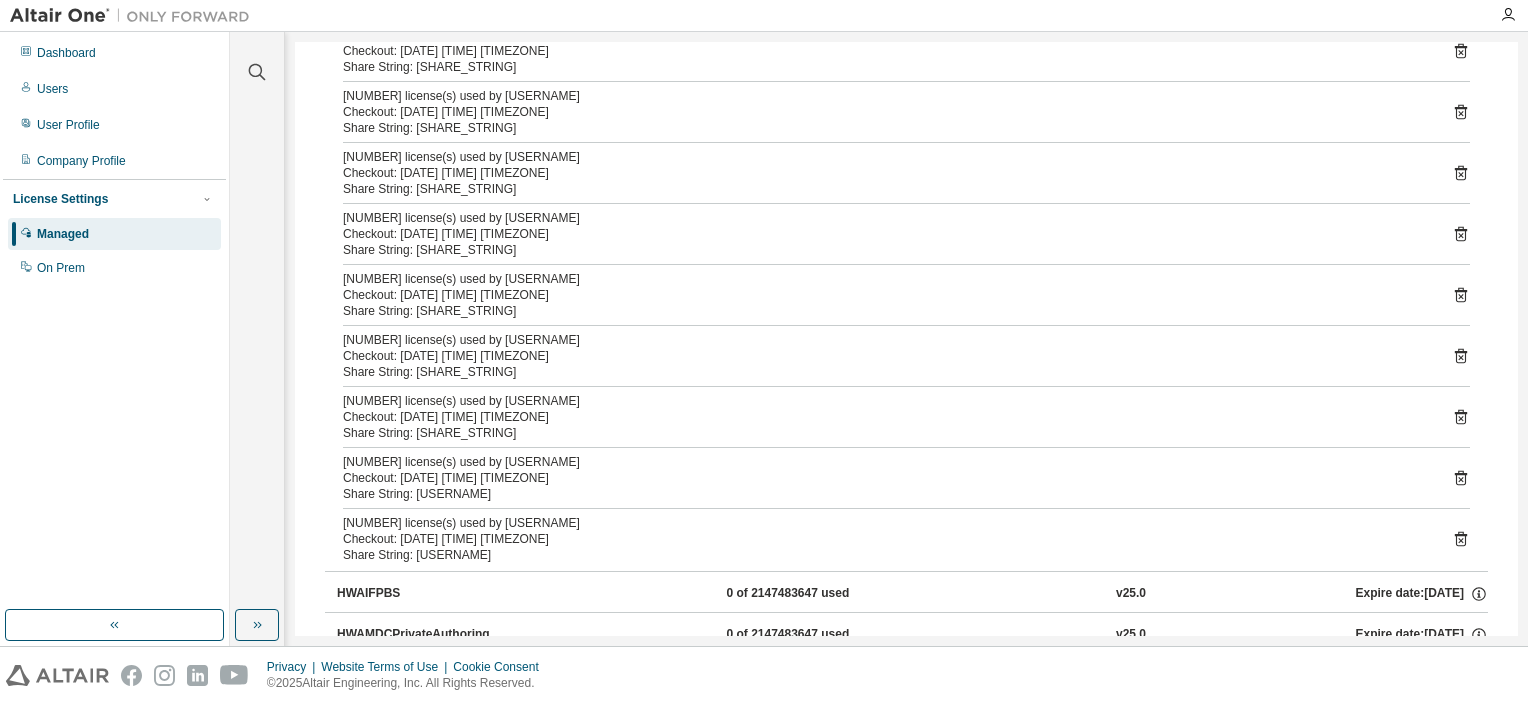scroll, scrollTop: 0, scrollLeft: 0, axis: both 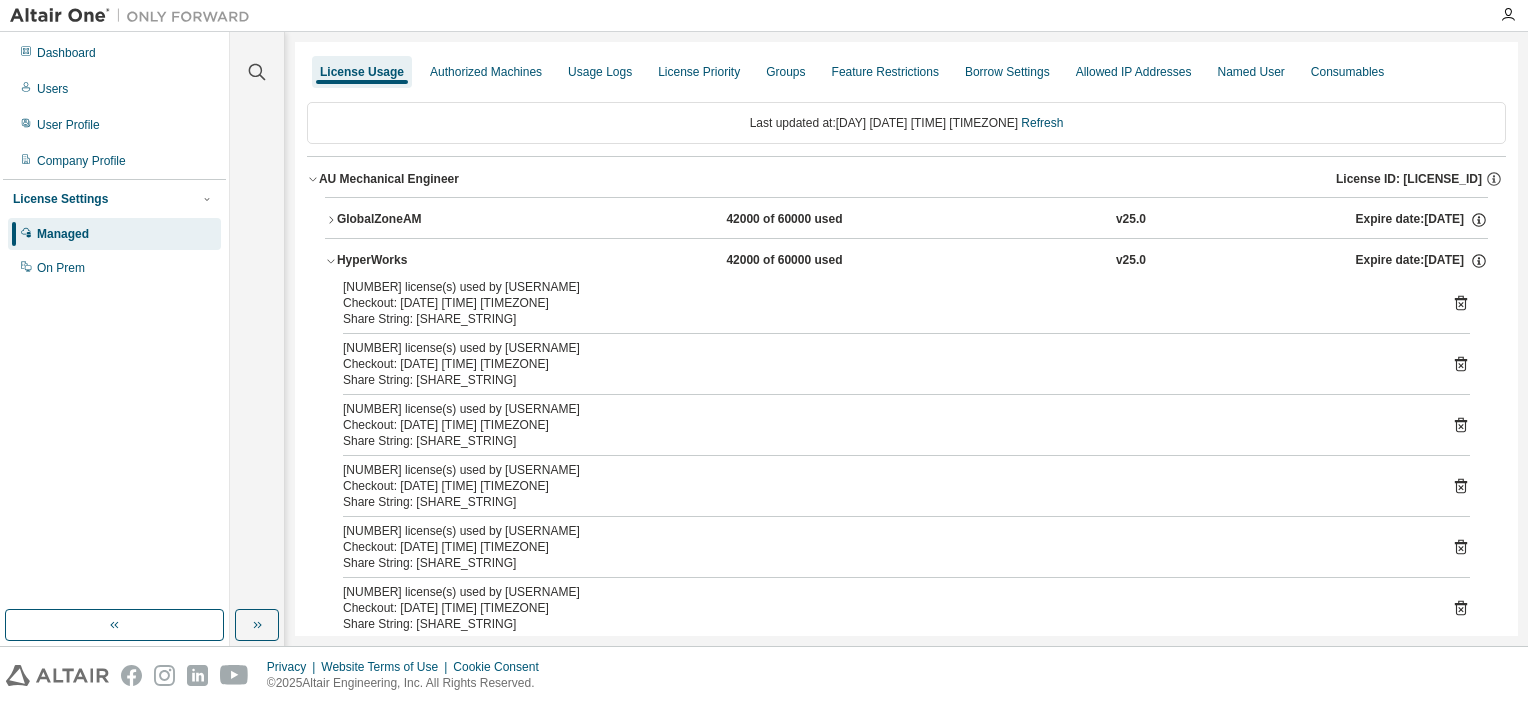 click on "Expire date:  [DATE]" at bounding box center [1422, 220] 